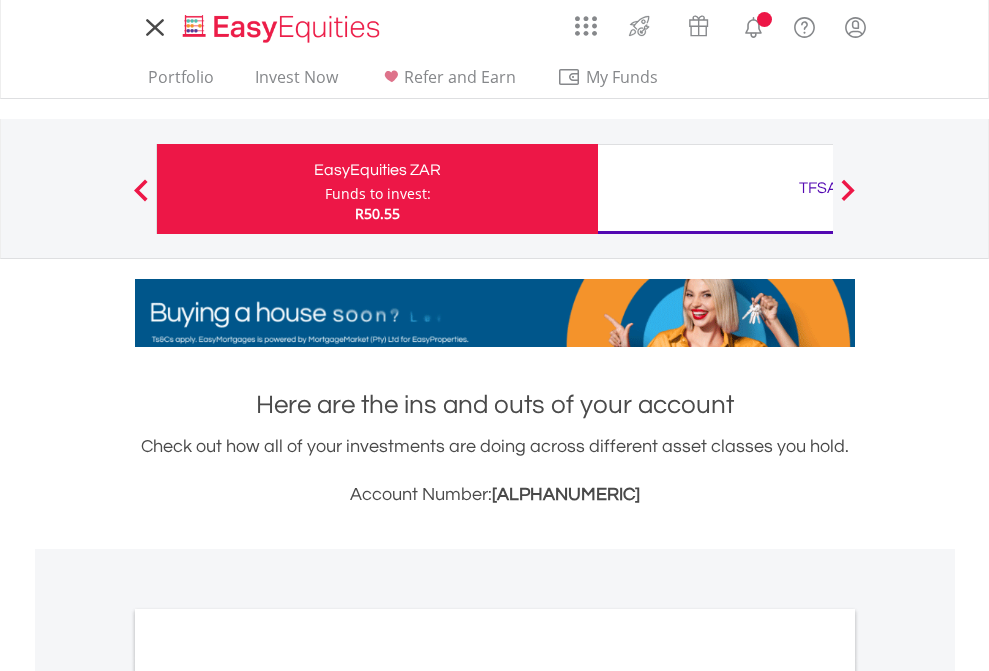 scroll, scrollTop: 0, scrollLeft: 0, axis: both 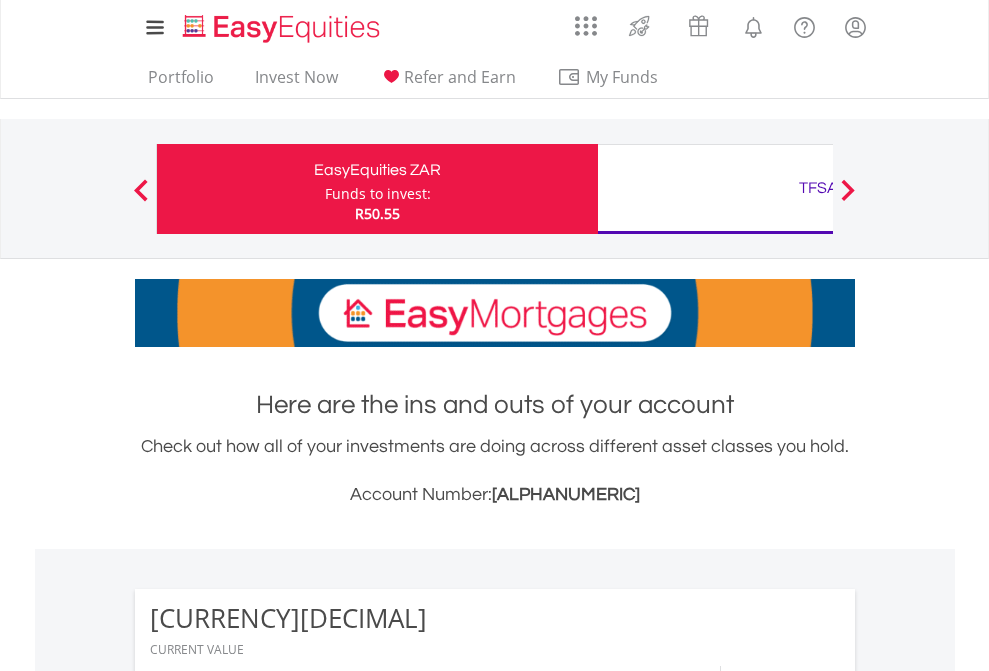 click on "Funds to invest:" at bounding box center (378, 194) 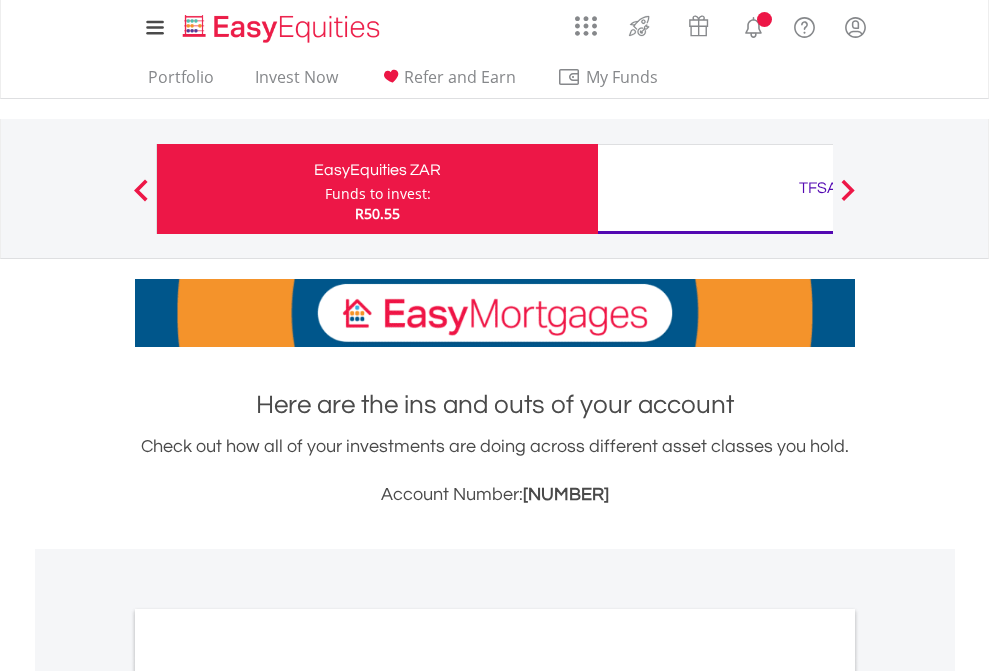 scroll, scrollTop: 0, scrollLeft: 0, axis: both 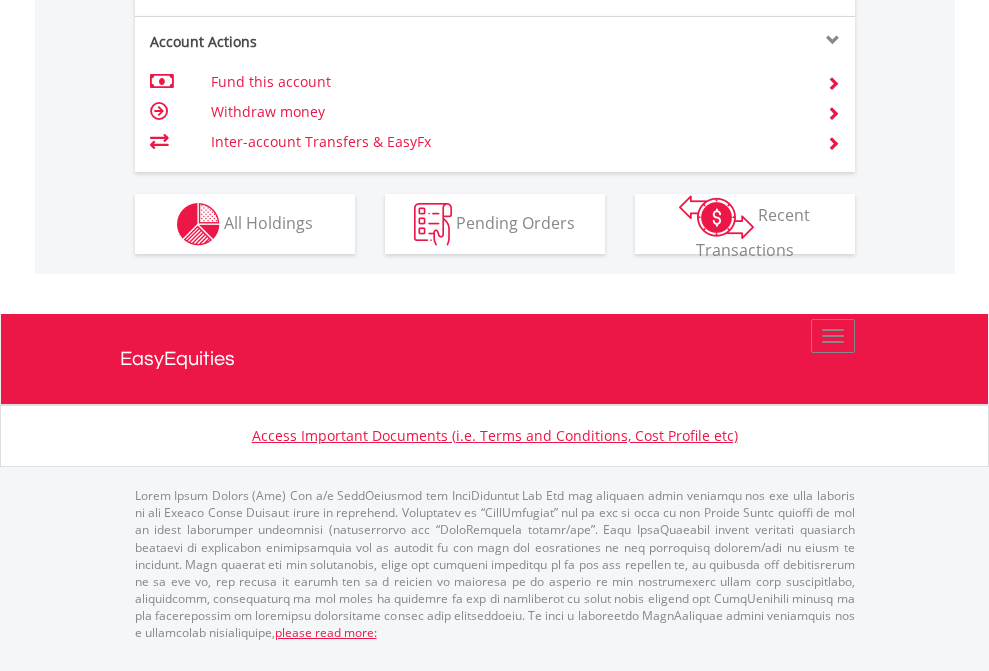 click on "Investment types" at bounding box center (706, -337) 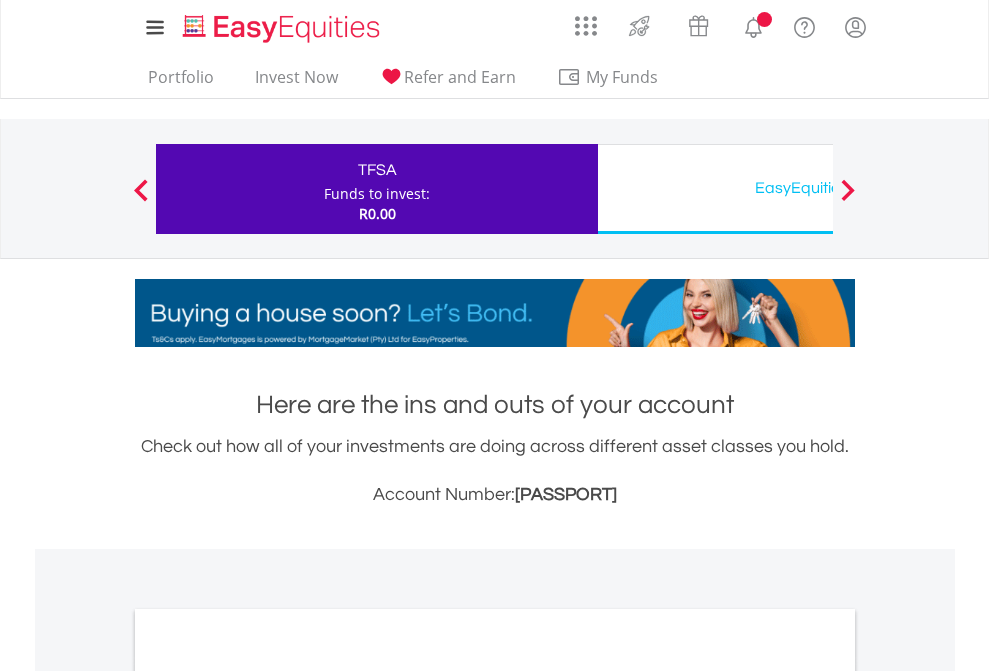 scroll, scrollTop: 0, scrollLeft: 0, axis: both 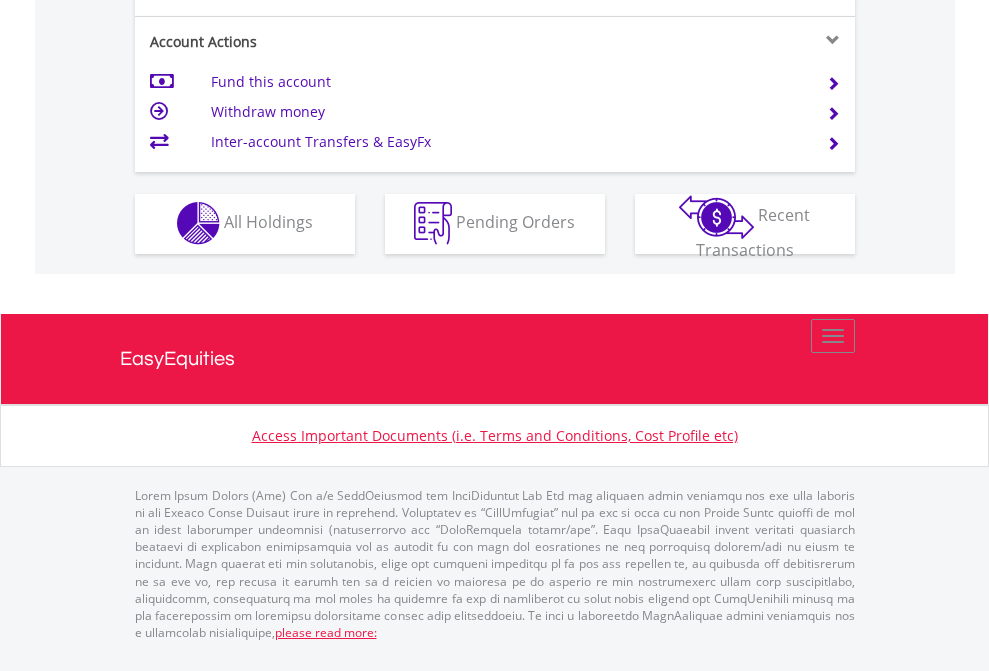 click on "Investment types" at bounding box center (706, -353) 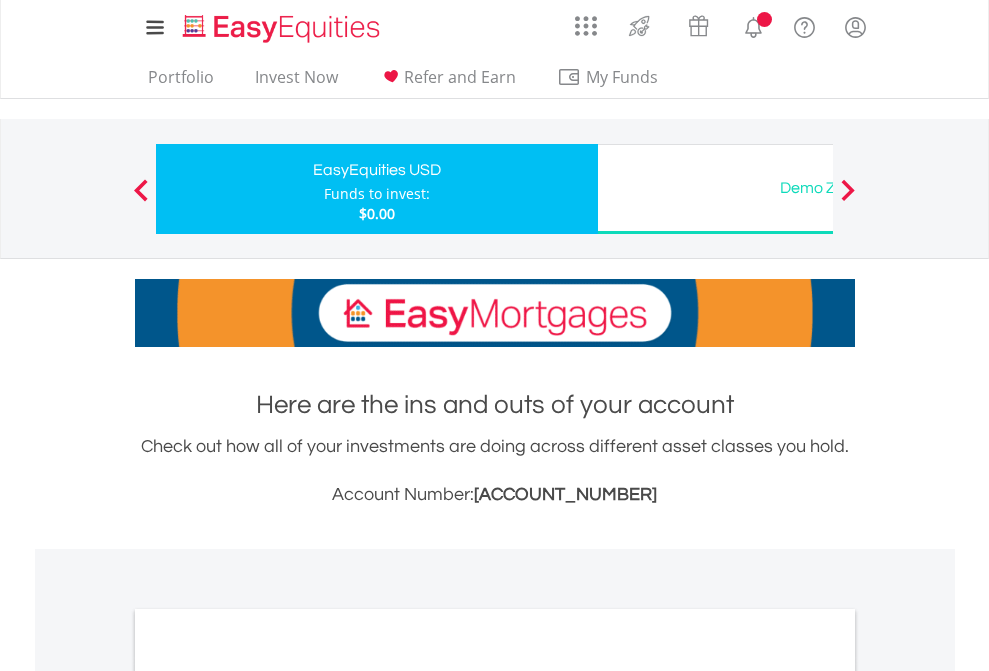 scroll, scrollTop: 0, scrollLeft: 0, axis: both 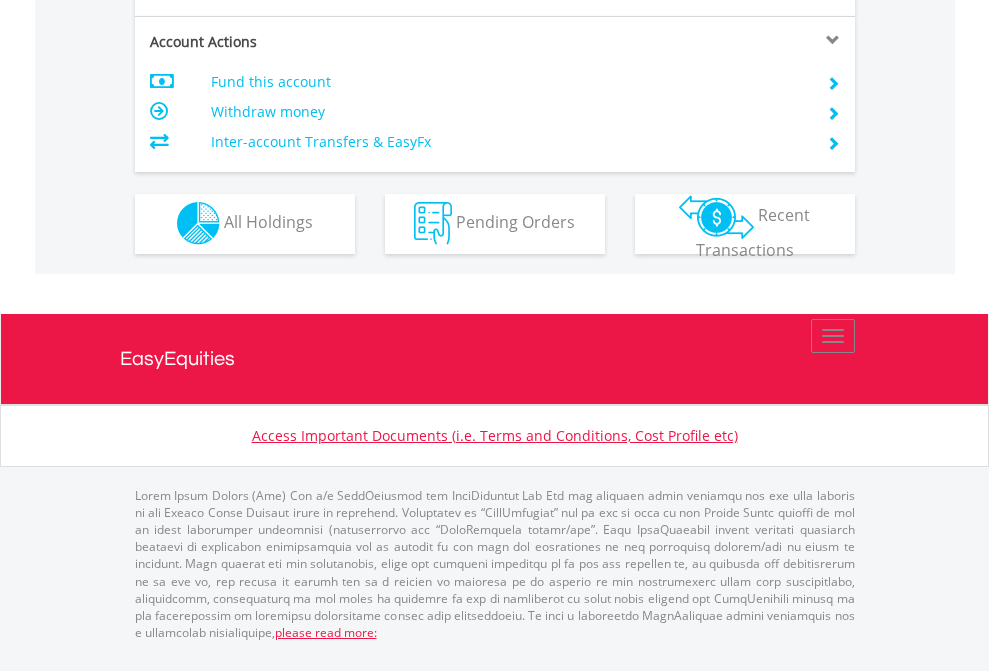 click on "Investment types" at bounding box center [706, -353] 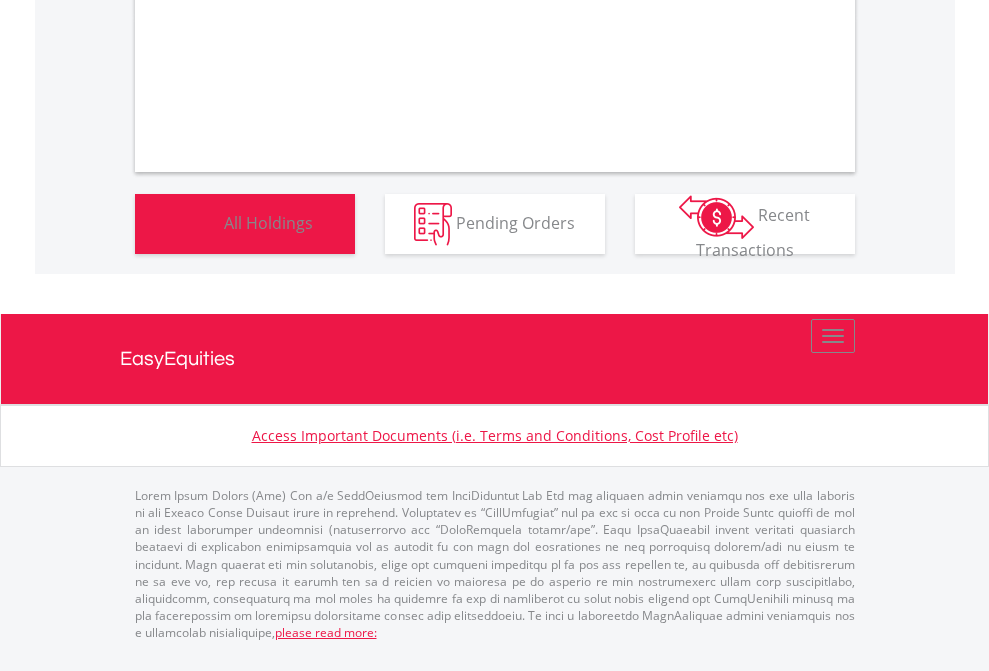click on "All Holdings" at bounding box center [268, 222] 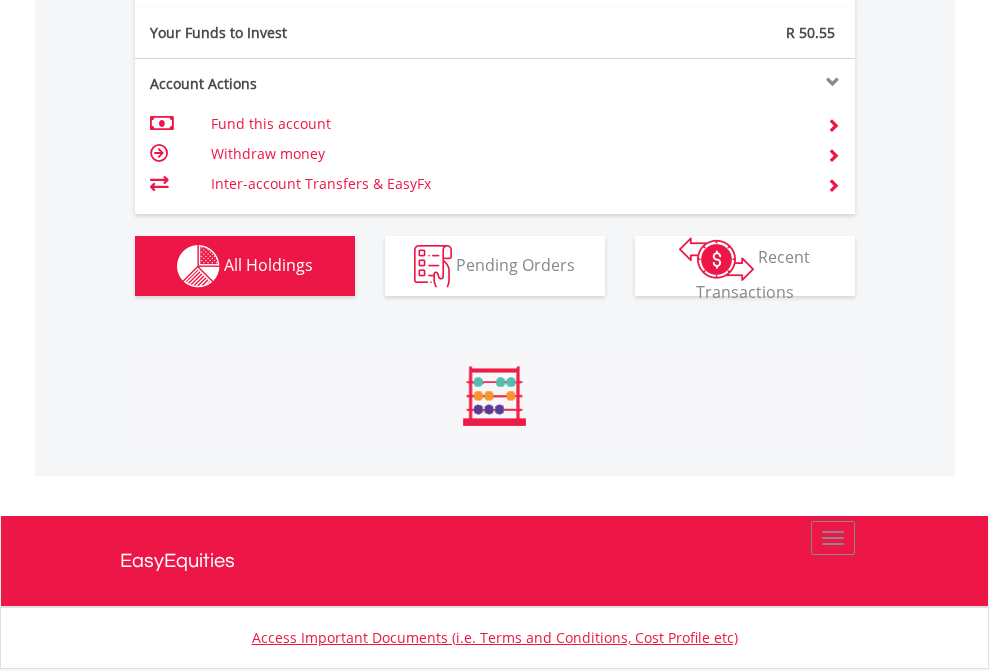 scroll, scrollTop: 999808, scrollLeft: 999687, axis: both 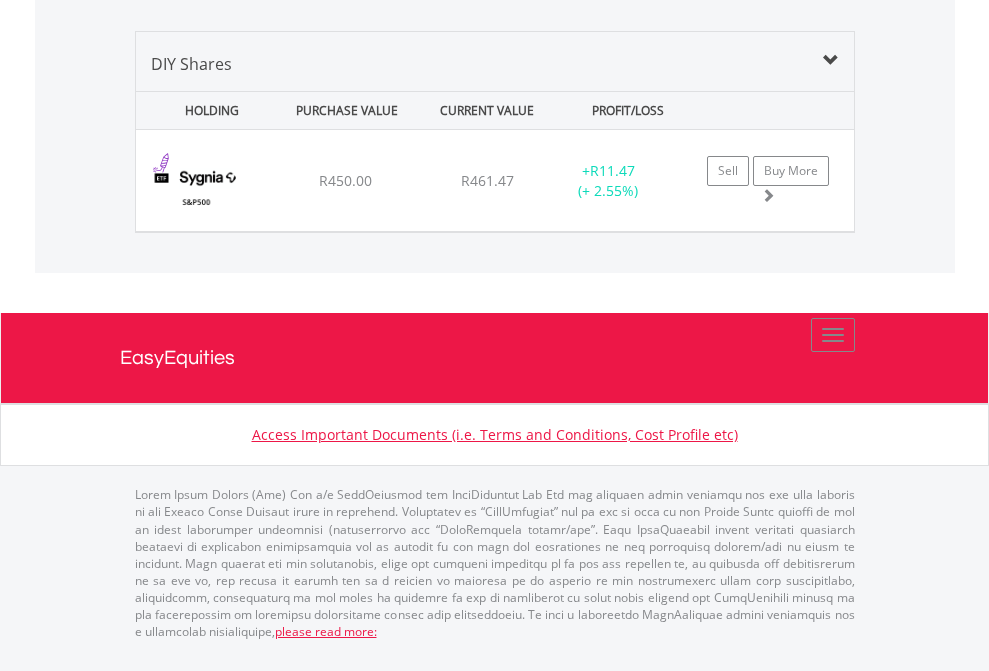 click on "TFSA" at bounding box center (818, -1339) 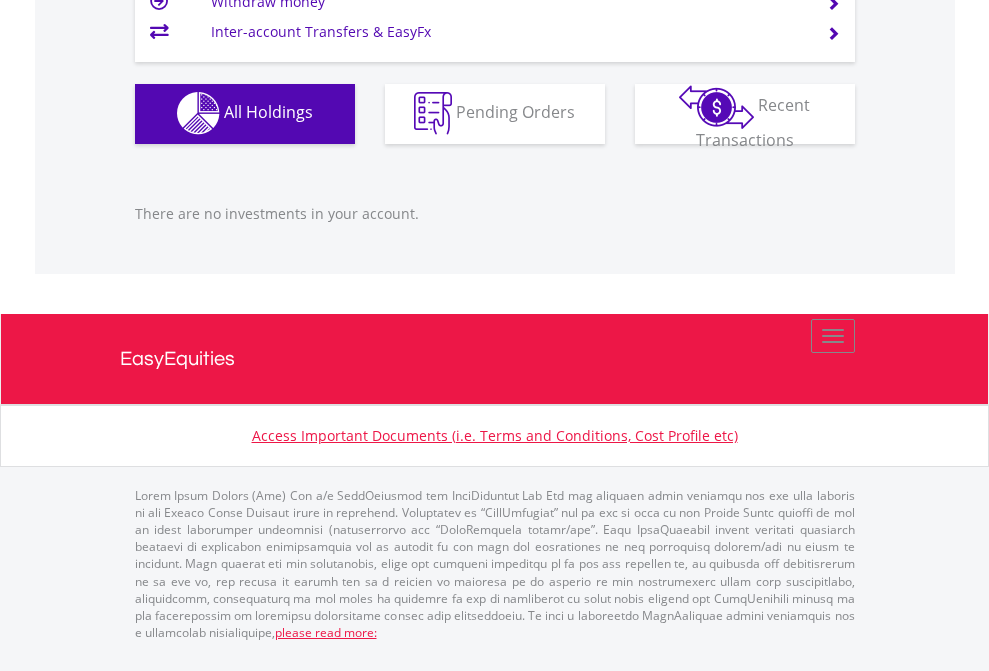 scroll, scrollTop: 1980, scrollLeft: 0, axis: vertical 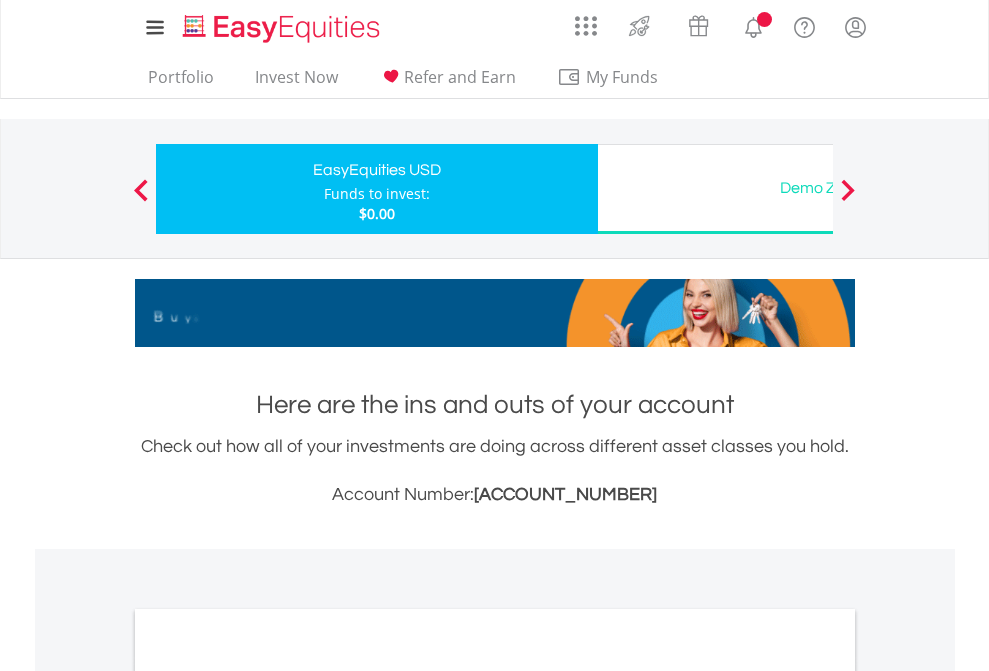 click on "All Holdings" at bounding box center (268, 1096) 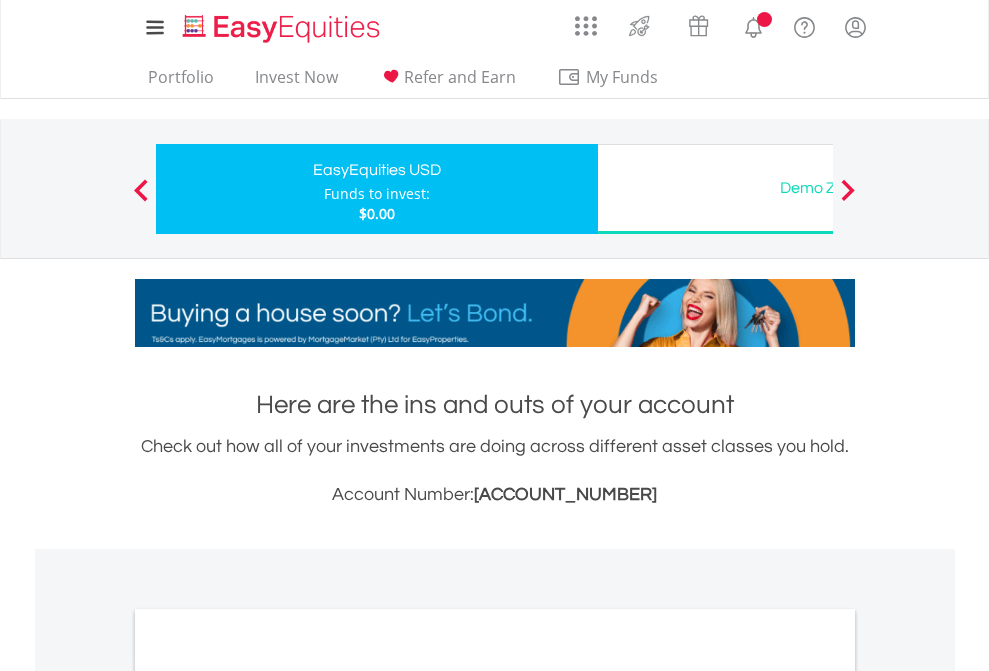 scroll, scrollTop: 1202, scrollLeft: 0, axis: vertical 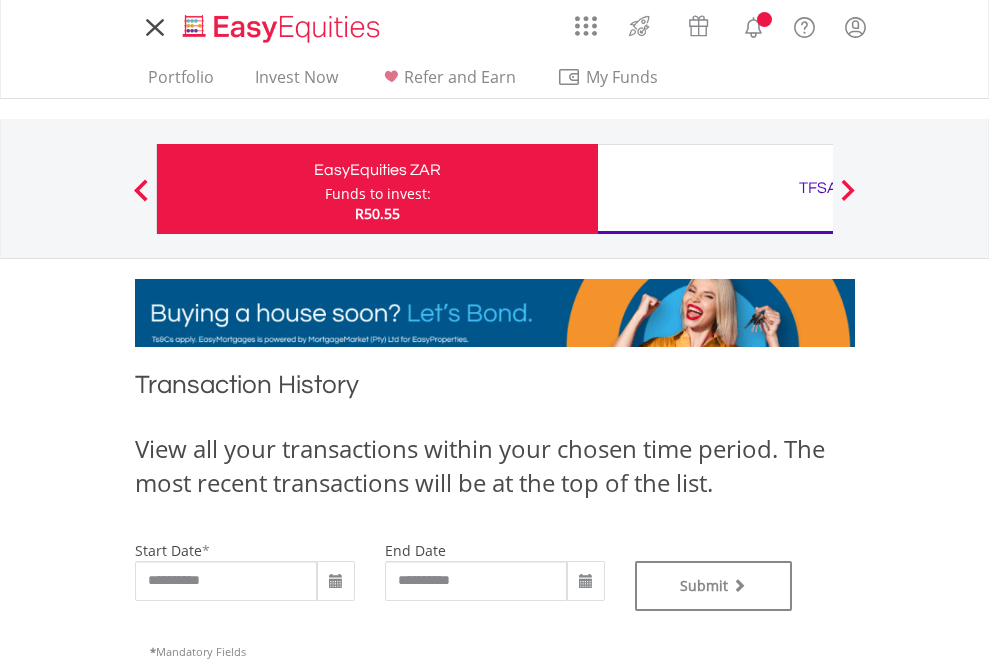 type on "**********" 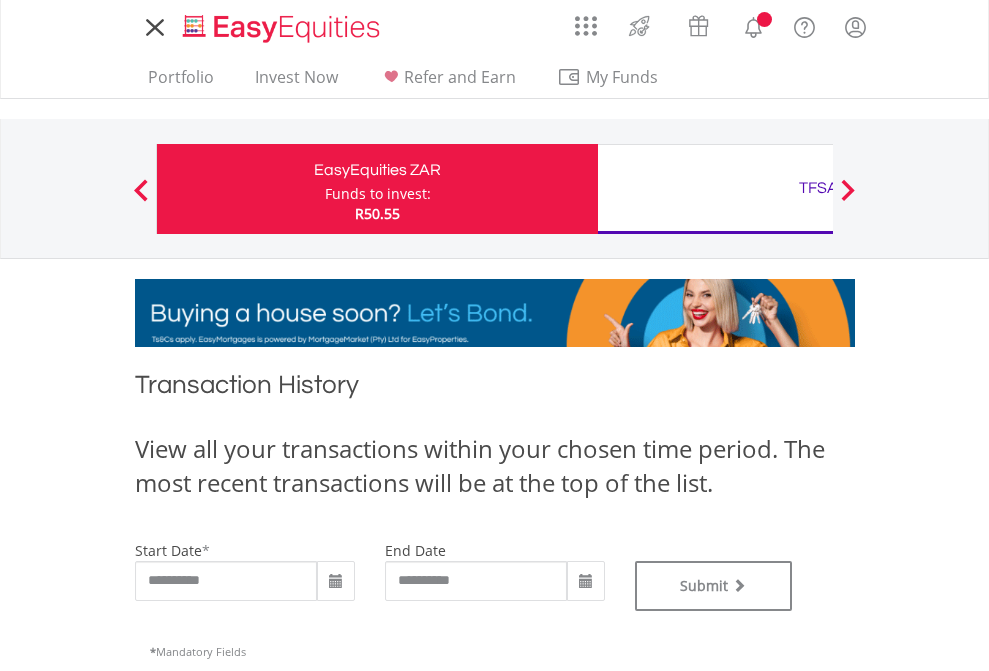 type on "**********" 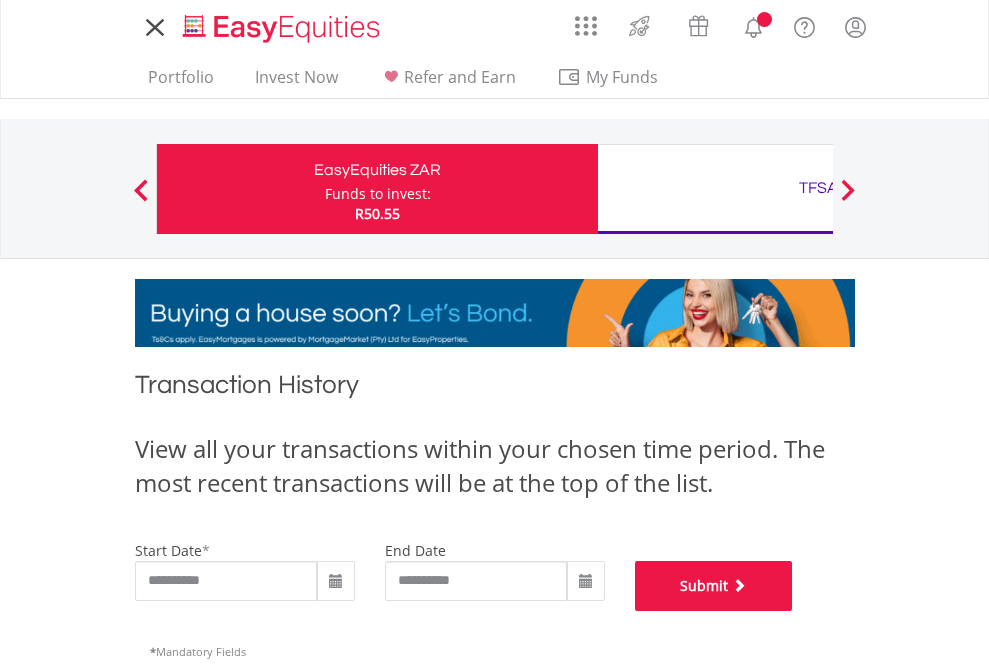 click on "Submit" at bounding box center [714, 586] 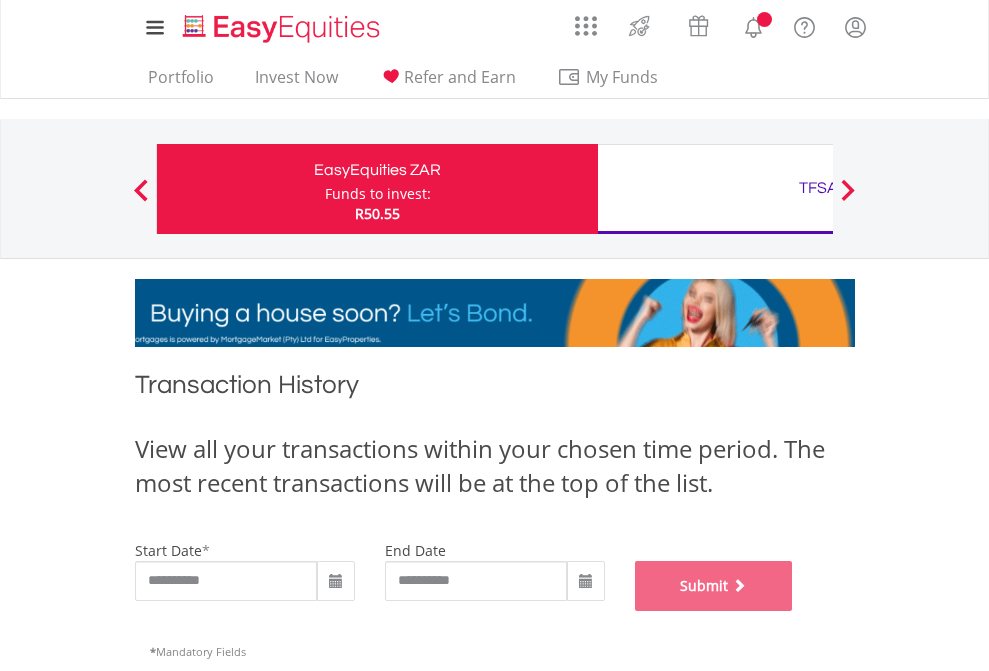 scroll, scrollTop: 811, scrollLeft: 0, axis: vertical 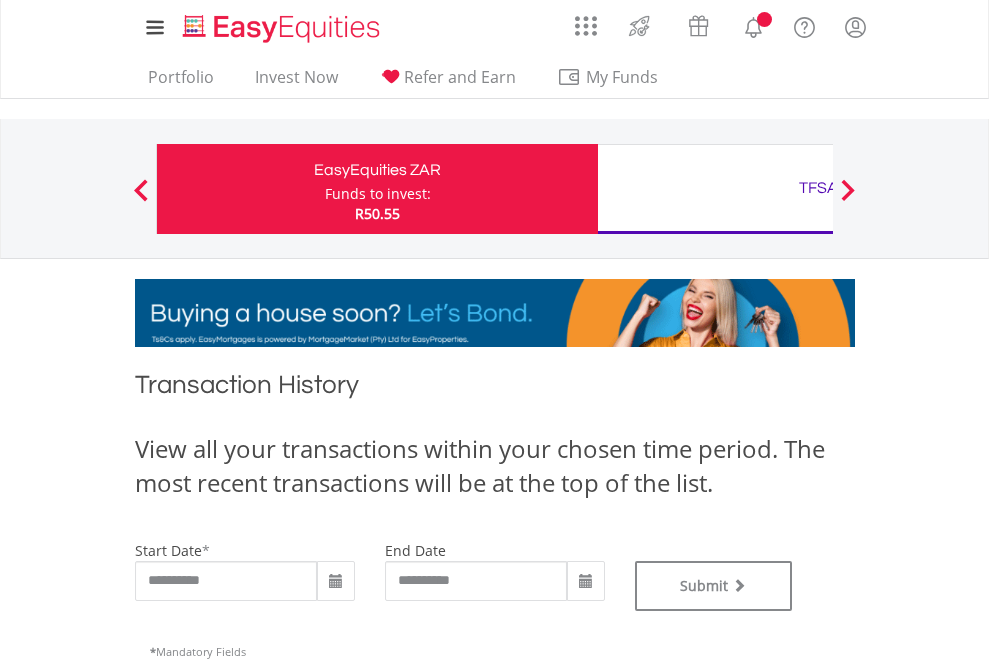 click on "TFSA" at bounding box center (818, 188) 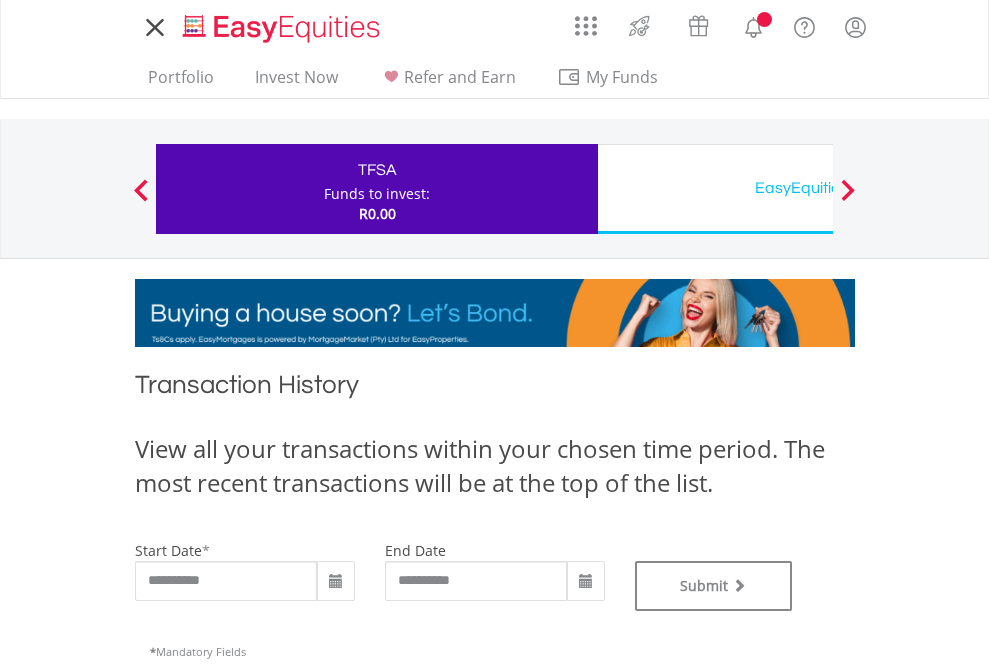 scroll, scrollTop: 0, scrollLeft: 0, axis: both 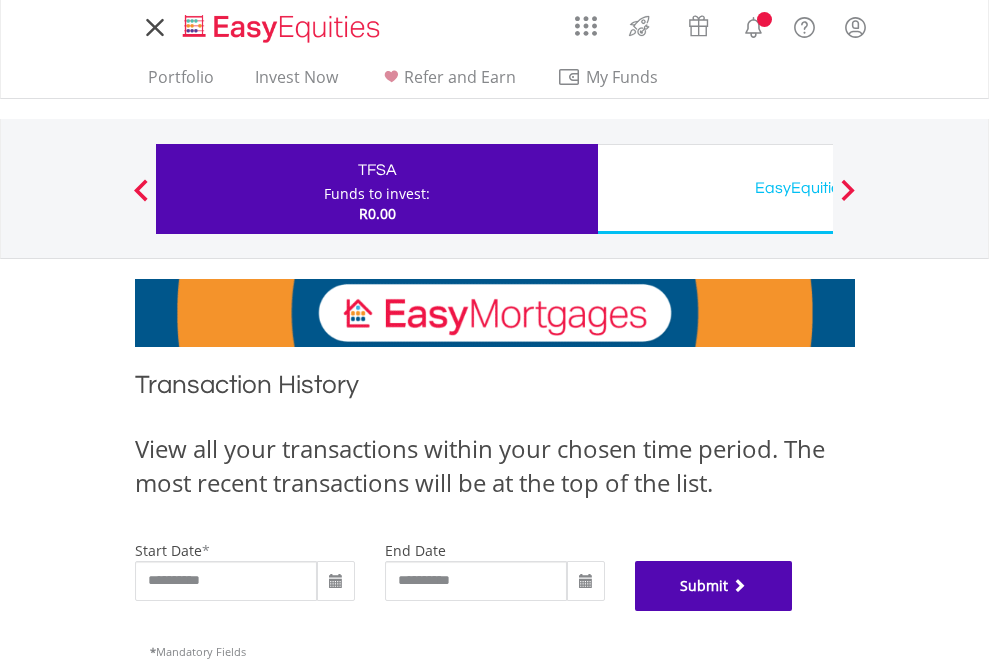 click on "Submit" at bounding box center [714, 586] 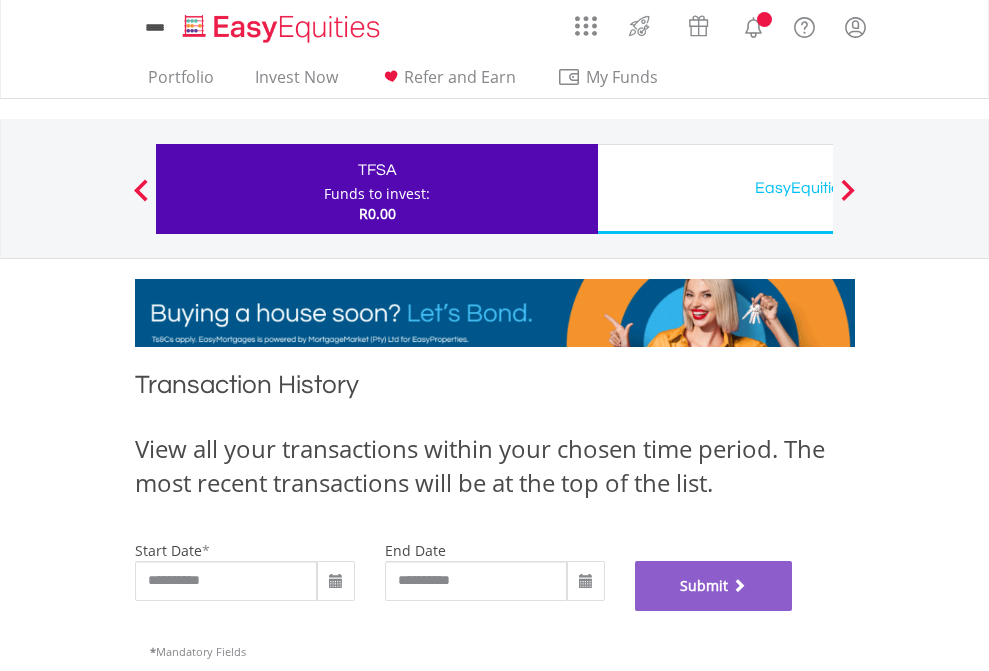 scroll, scrollTop: 811, scrollLeft: 0, axis: vertical 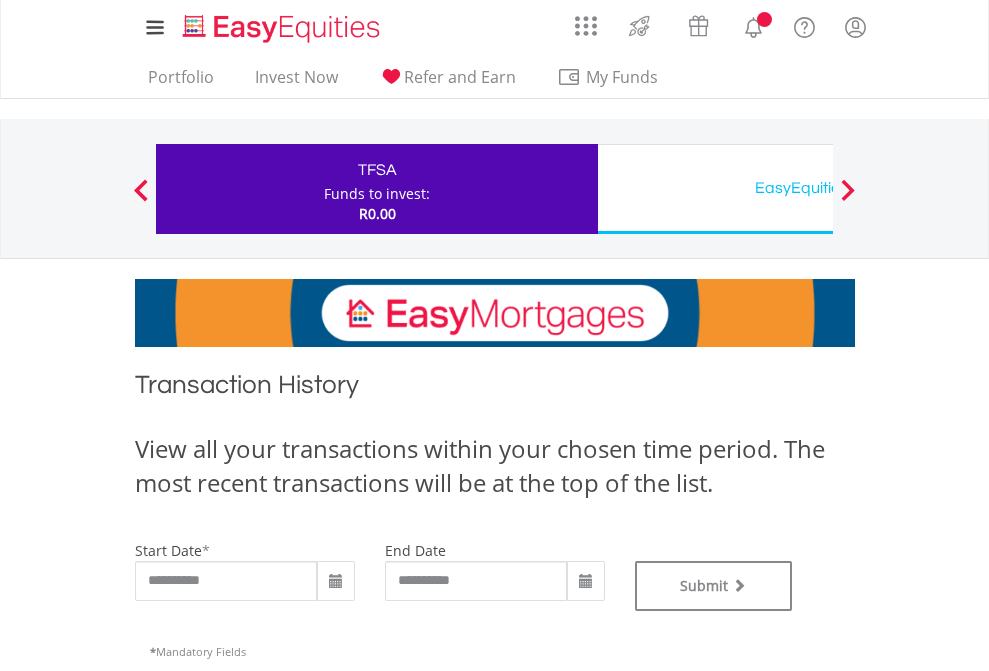 click on "EasyEquities USD" at bounding box center (818, 188) 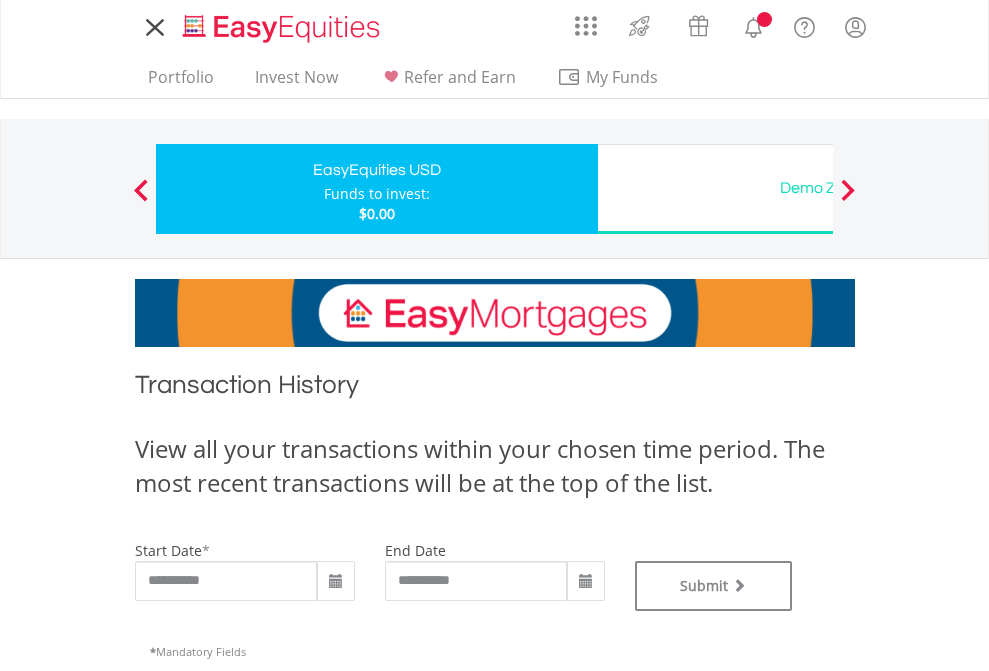 scroll, scrollTop: 0, scrollLeft: 0, axis: both 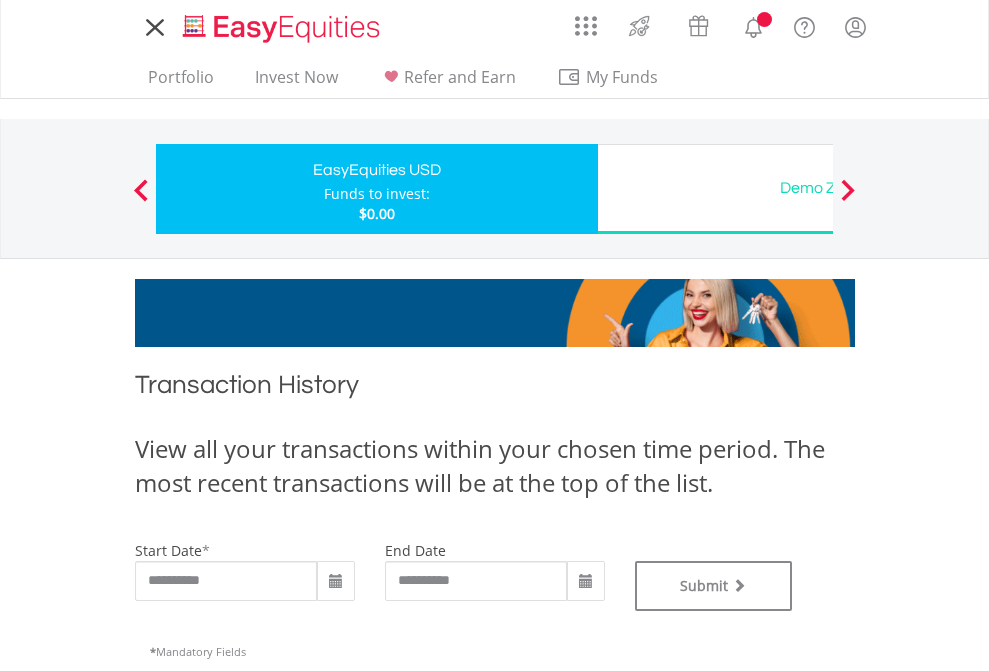 type on "**********" 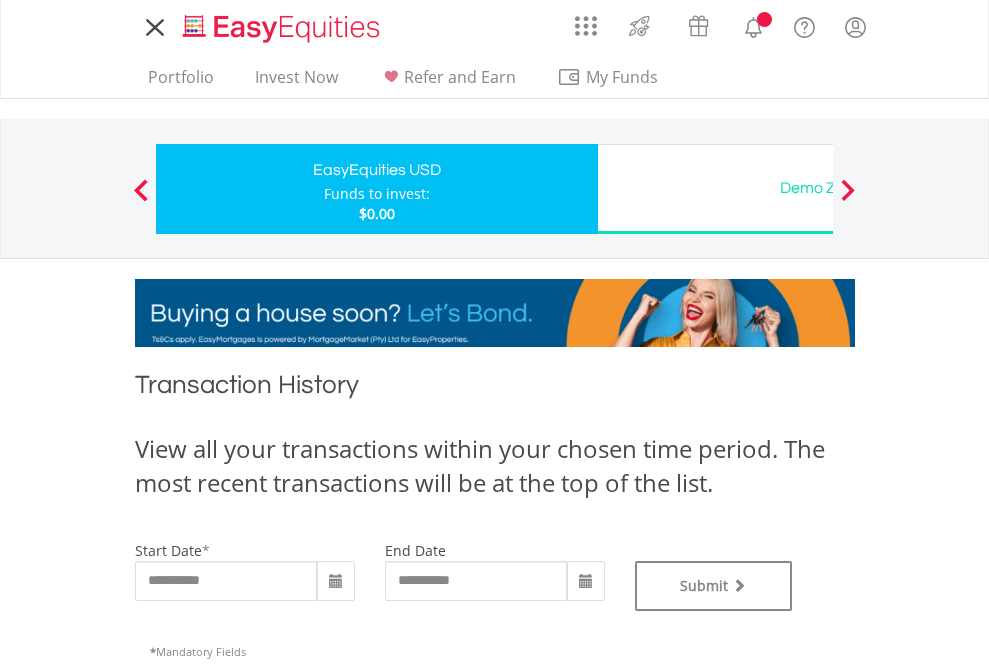 type on "**********" 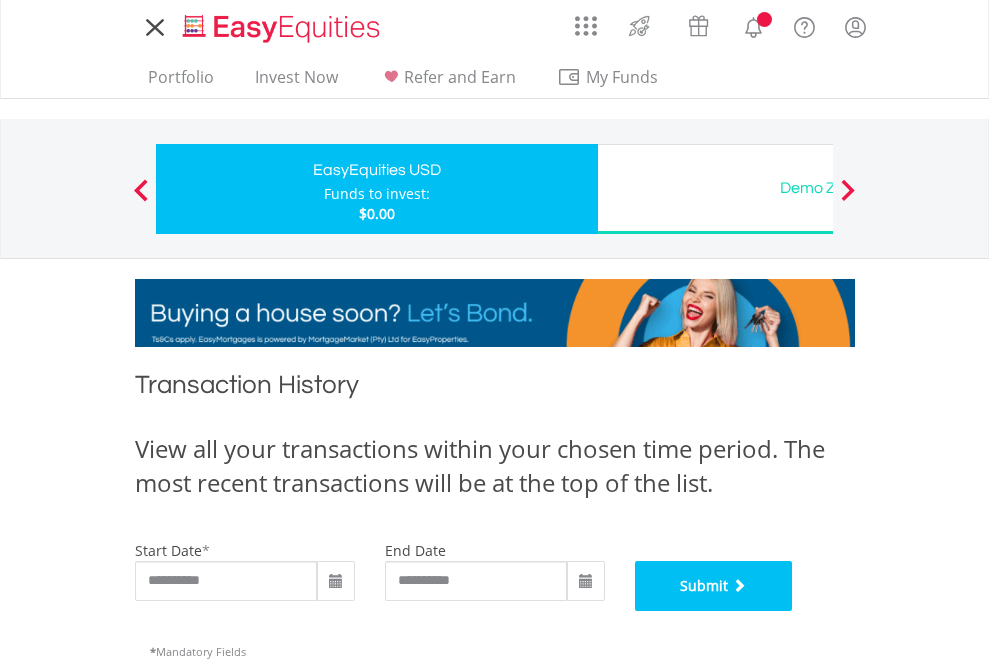 click on "Submit" at bounding box center [714, 586] 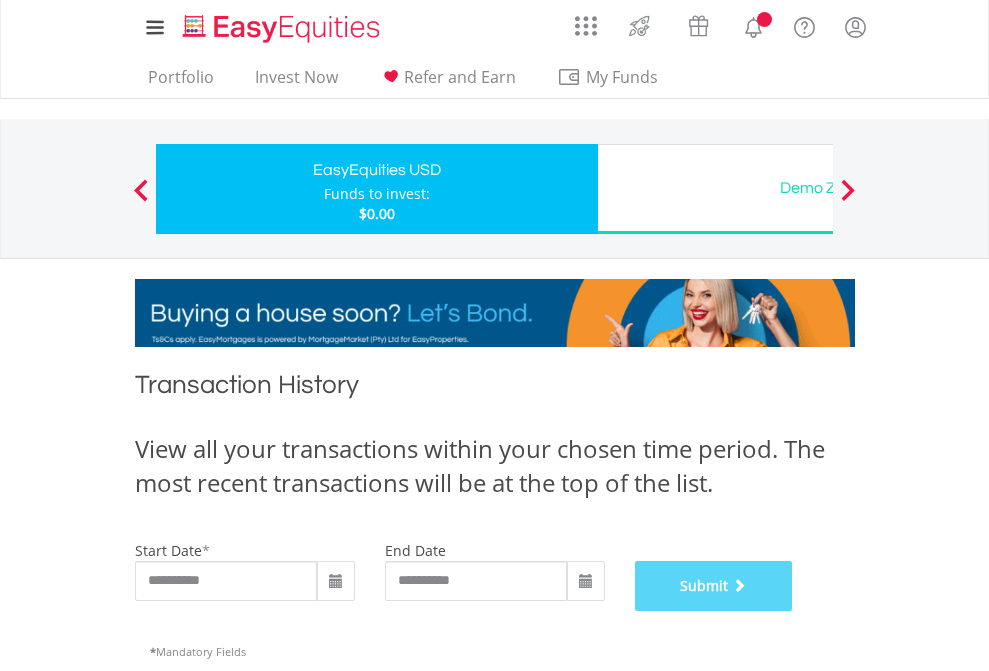 scroll, scrollTop: 811, scrollLeft: 0, axis: vertical 